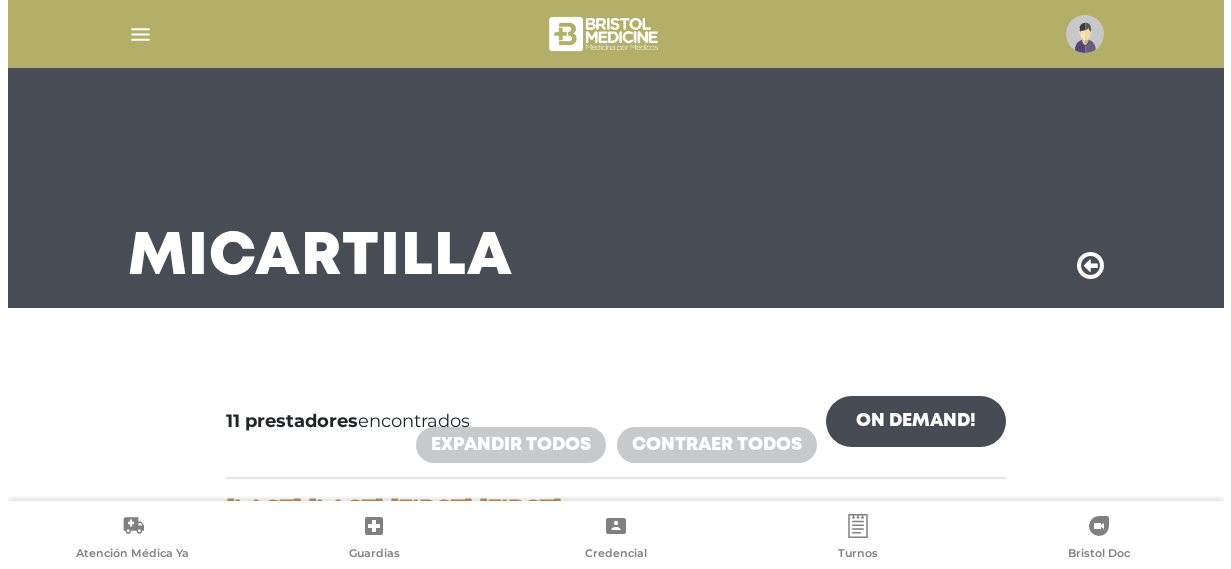 scroll, scrollTop: 400, scrollLeft: 0, axis: vertical 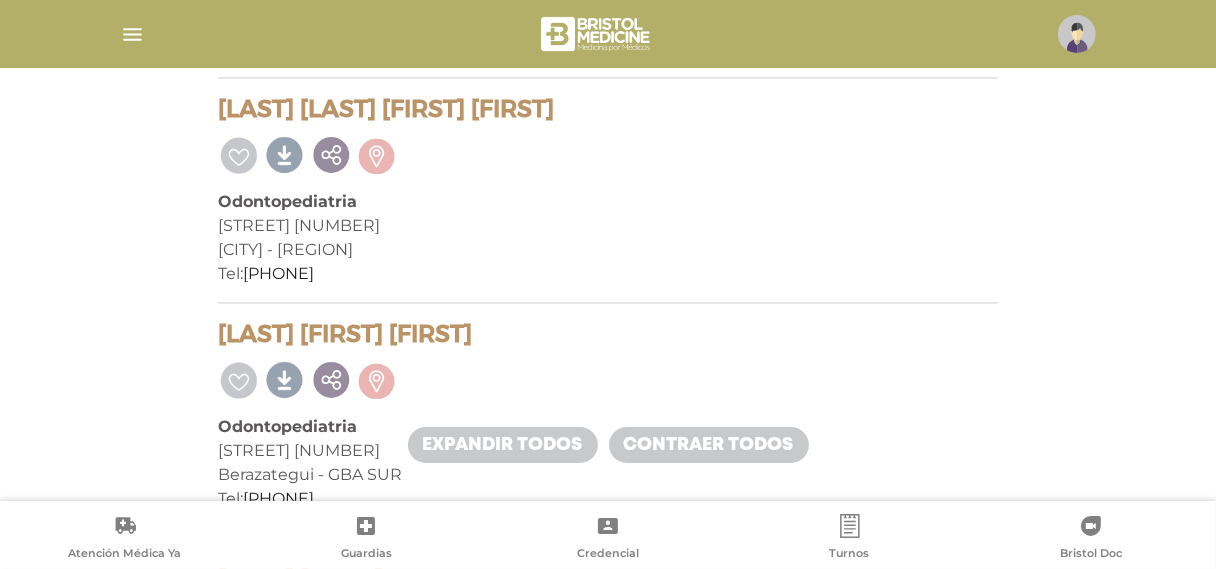 click at bounding box center (1077, 34) 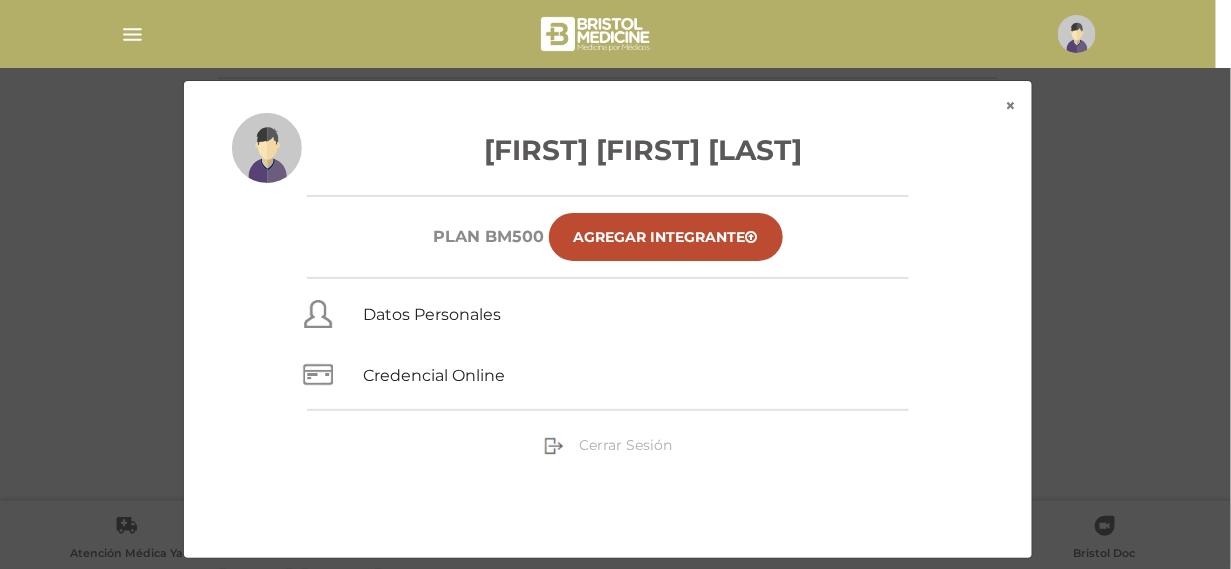 click on "Cerrar Sesión" at bounding box center (608, 445) 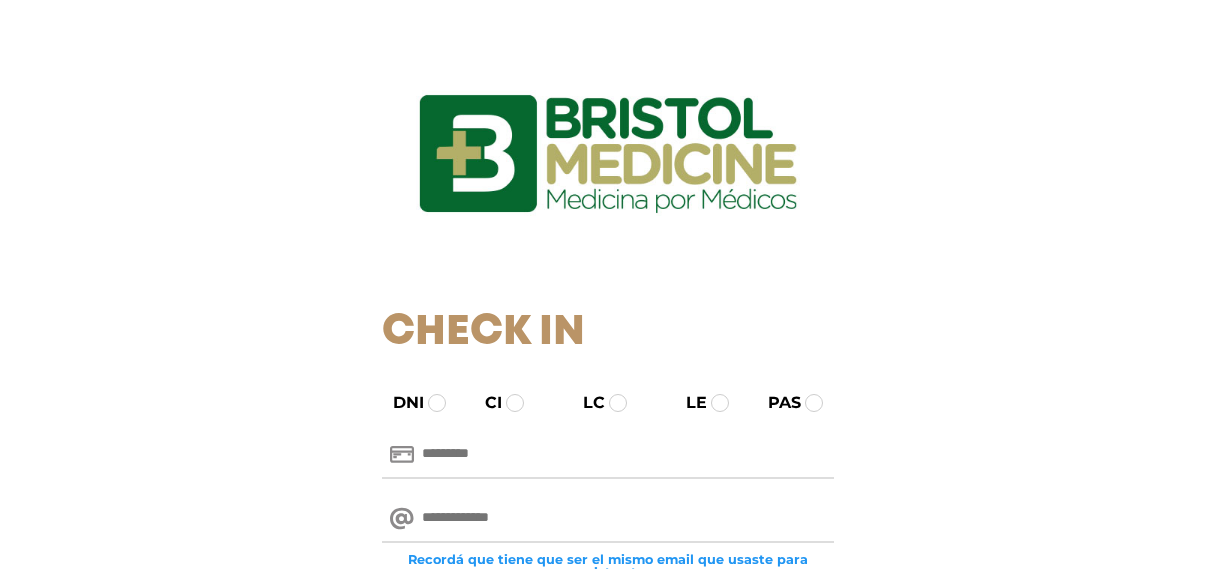 scroll, scrollTop: 0, scrollLeft: 0, axis: both 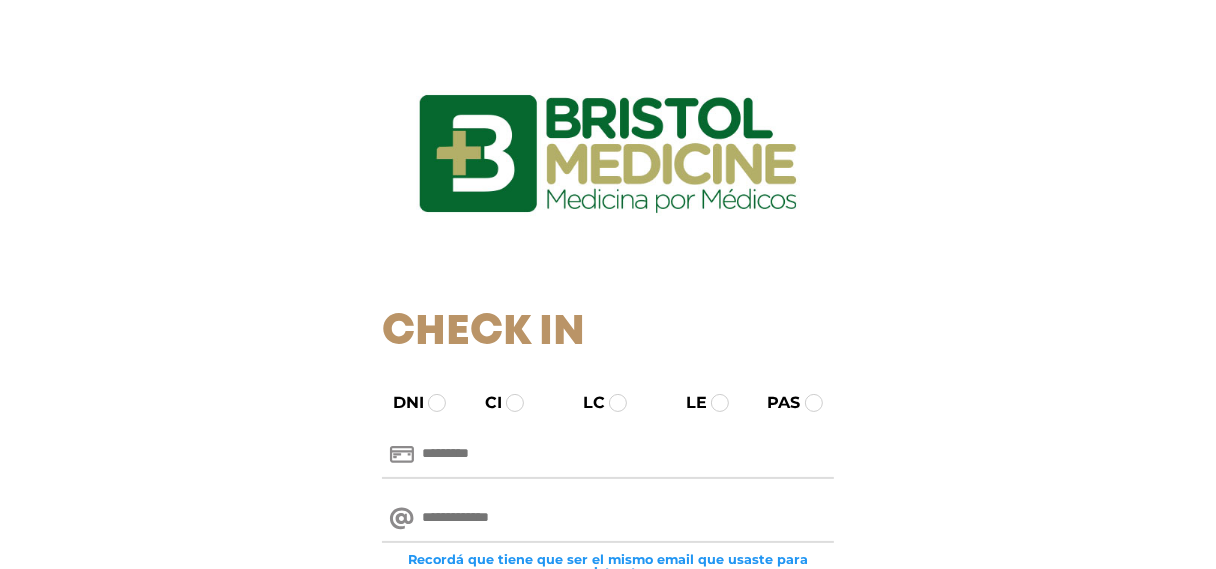 click at bounding box center (607, 519) 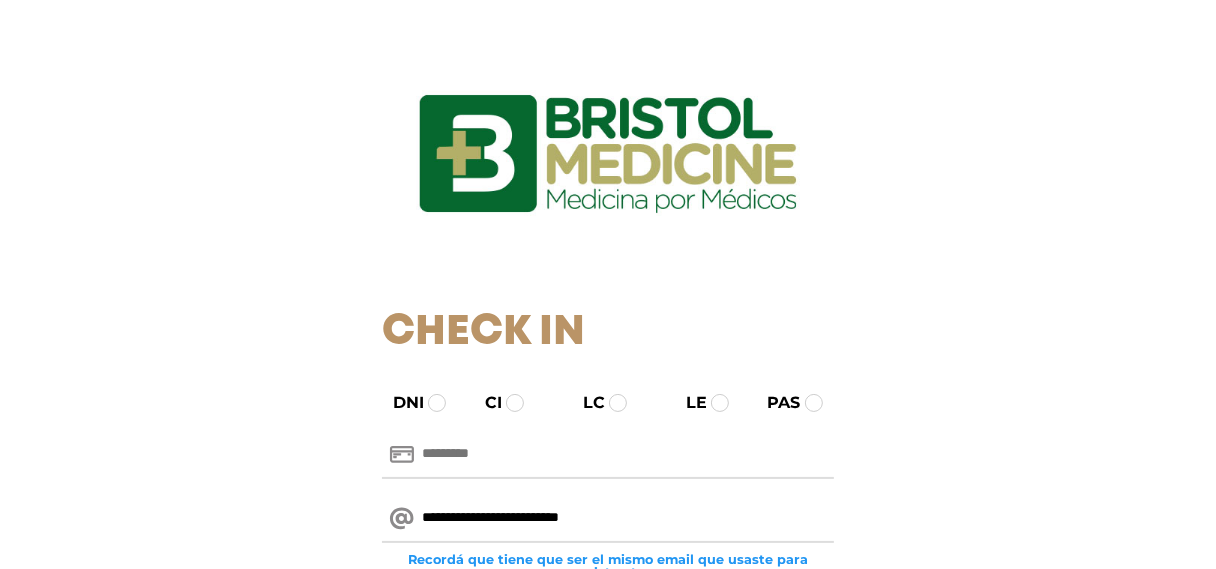 type on "**********" 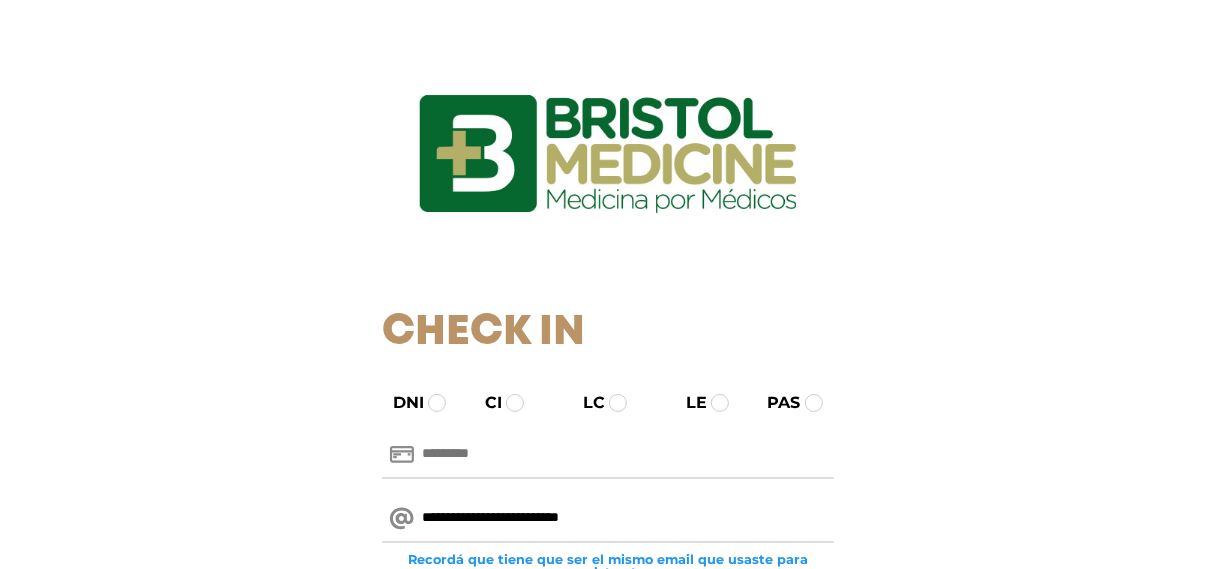 click at bounding box center (607, 455) 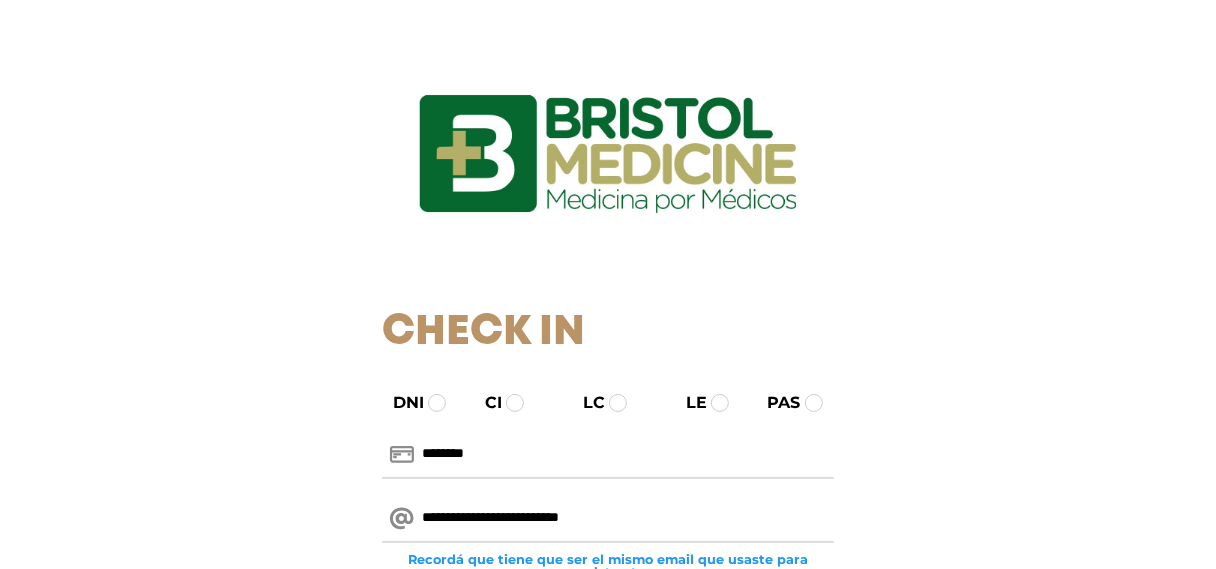 type on "********" 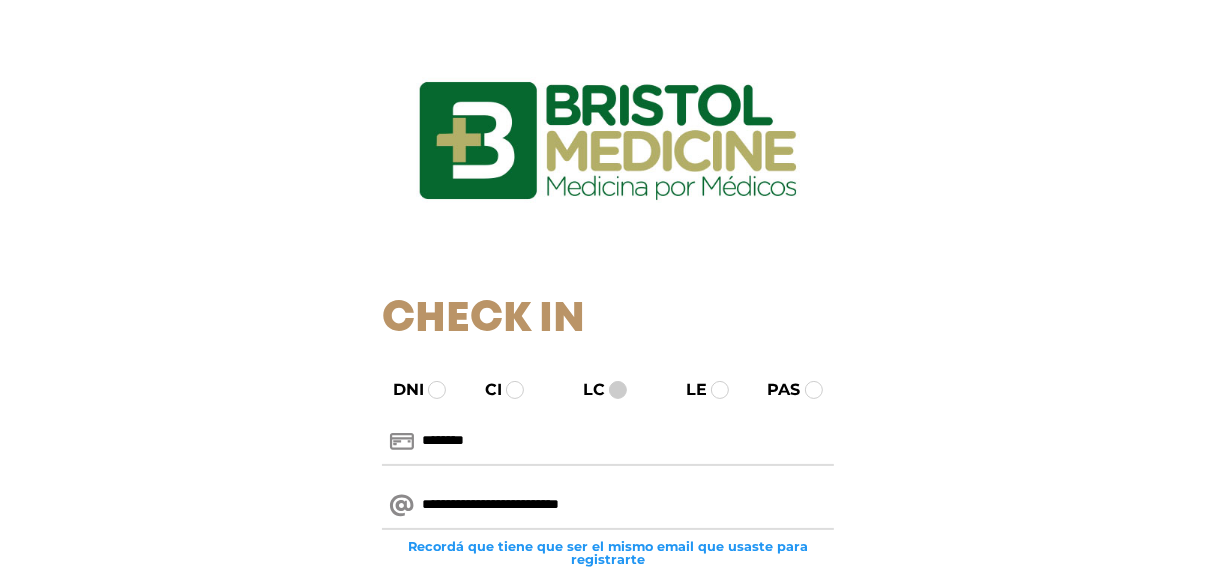 scroll, scrollTop: 68, scrollLeft: 0, axis: vertical 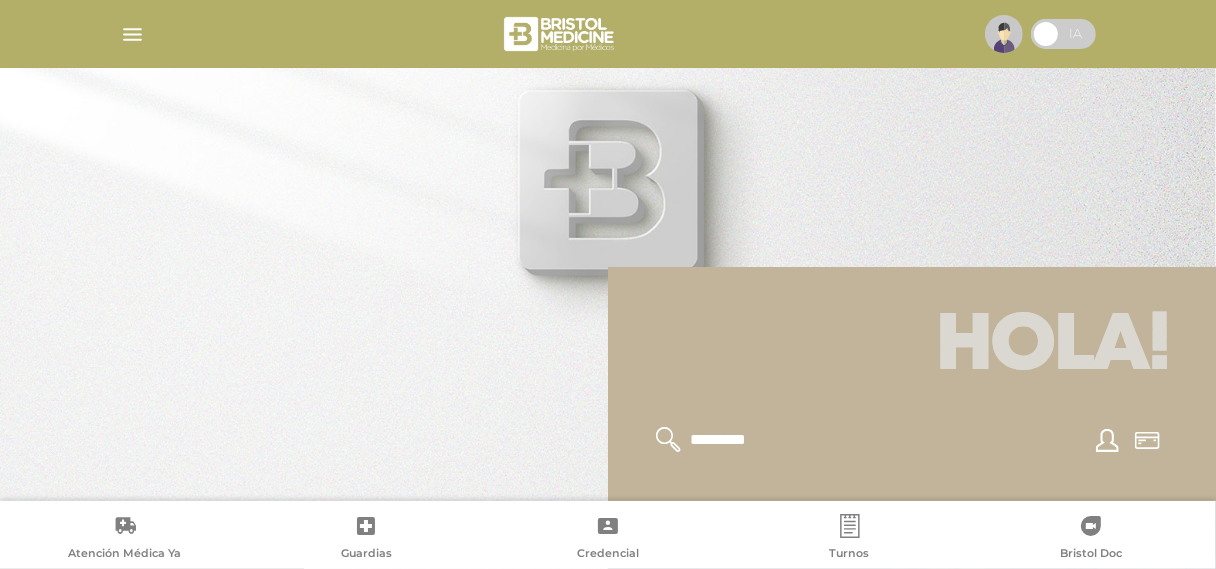 click on "Credencial" at bounding box center (608, 539) 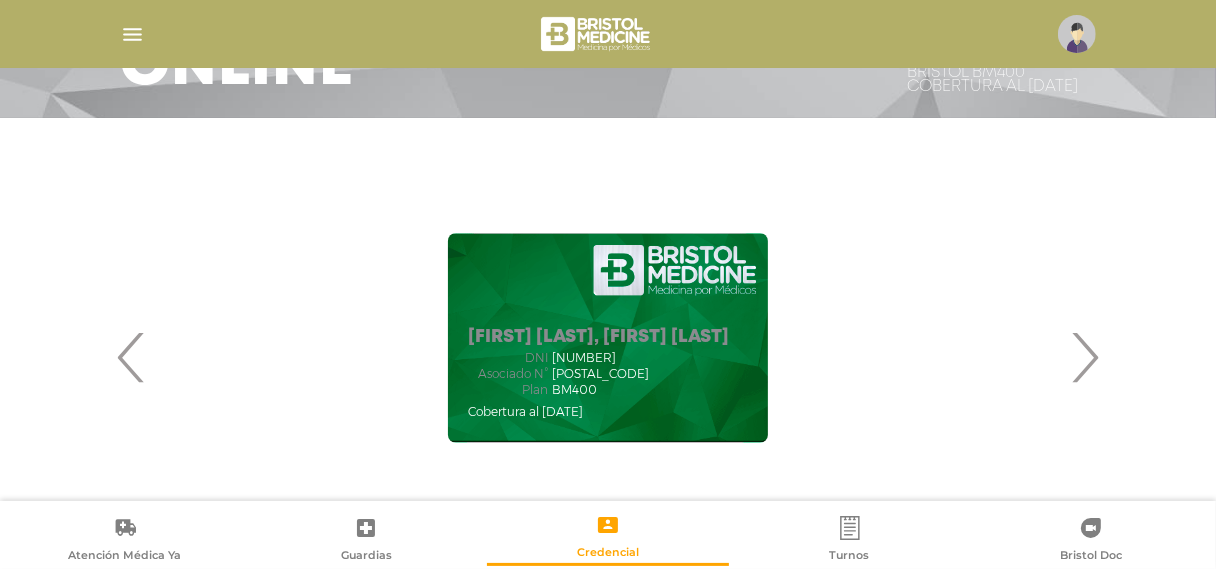 scroll, scrollTop: 200, scrollLeft: 0, axis: vertical 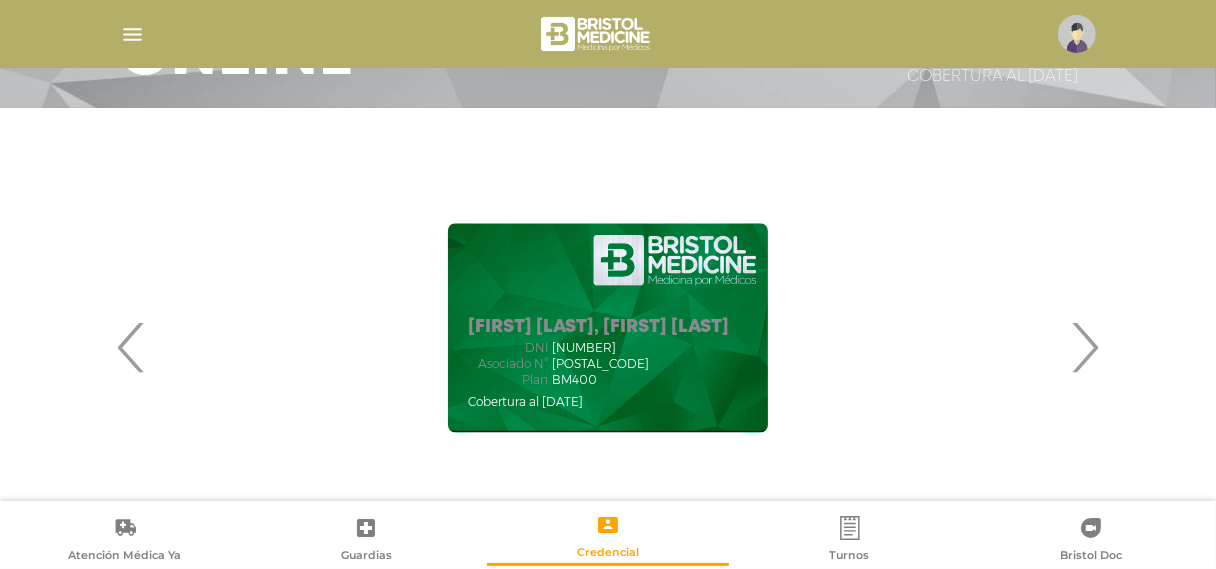 click on "›" at bounding box center (1084, 347) 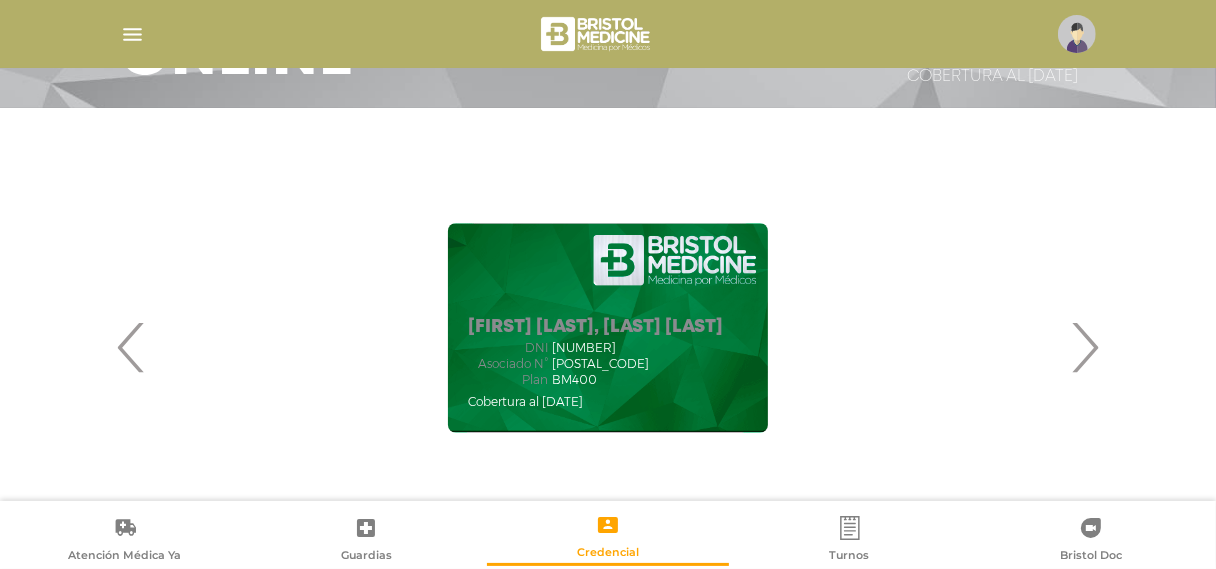 click on "‹" at bounding box center [131, 347] 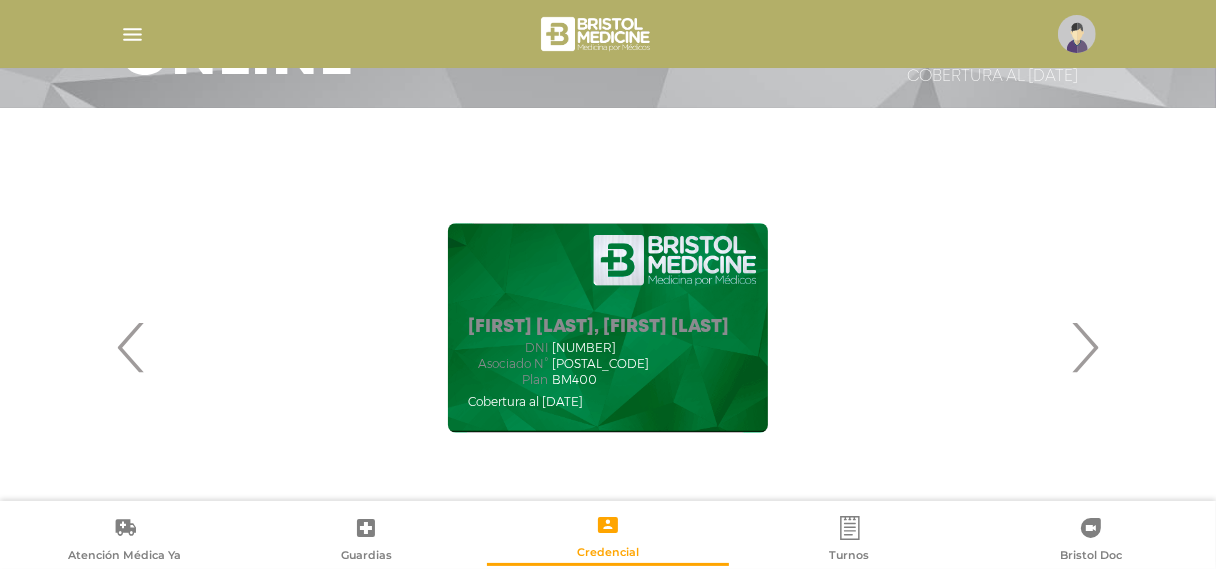 click on "›" at bounding box center (1084, 347) 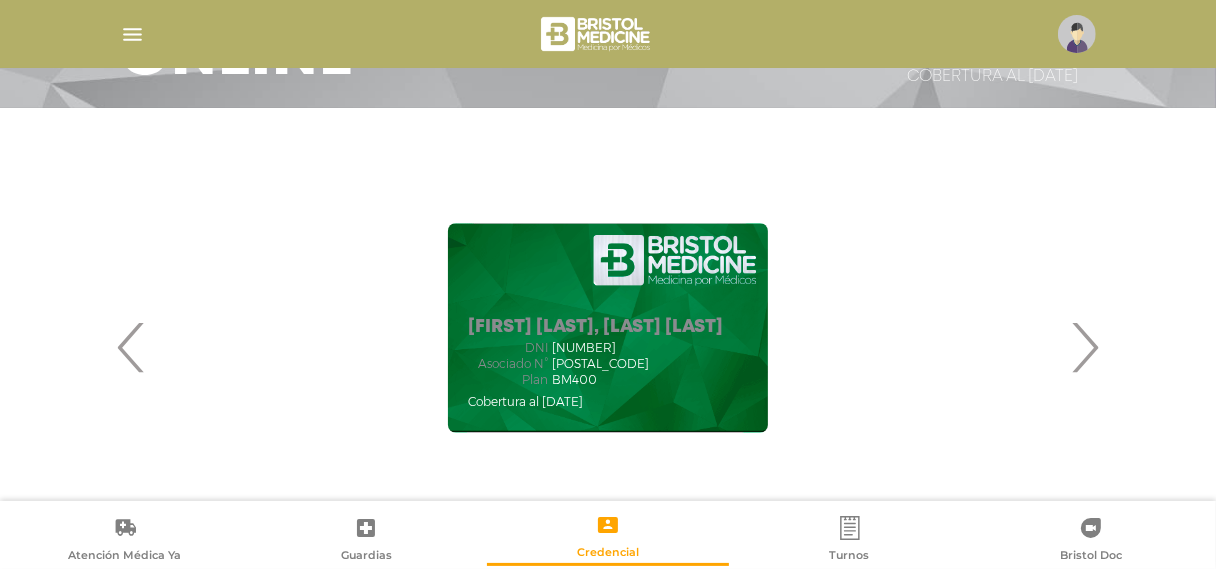 click on "‹" at bounding box center (131, 347) 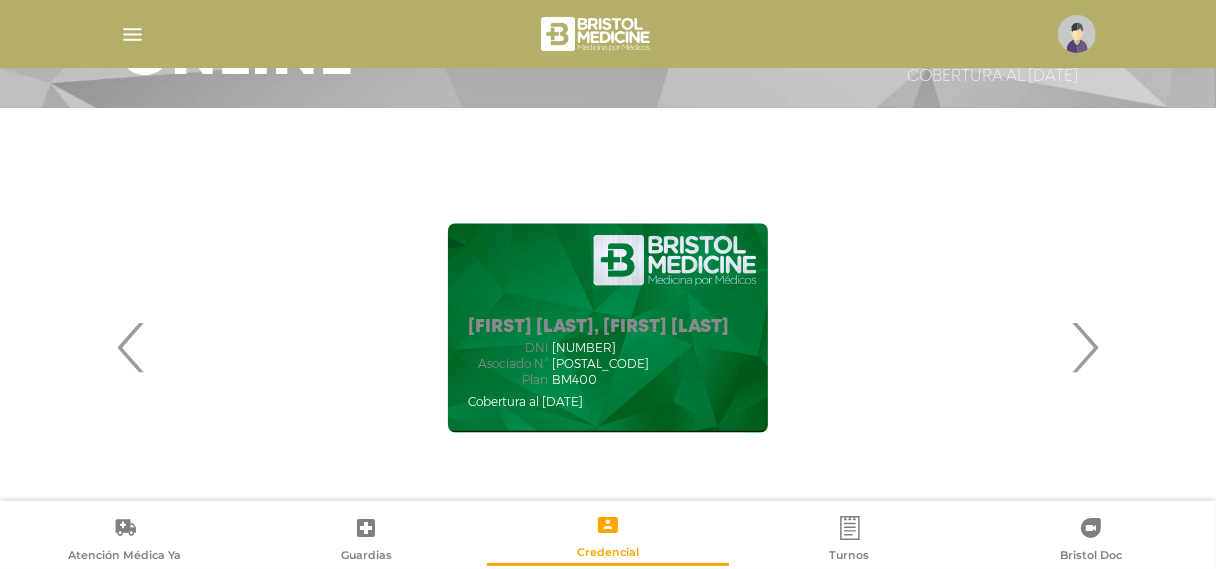 click at bounding box center [608, 34] 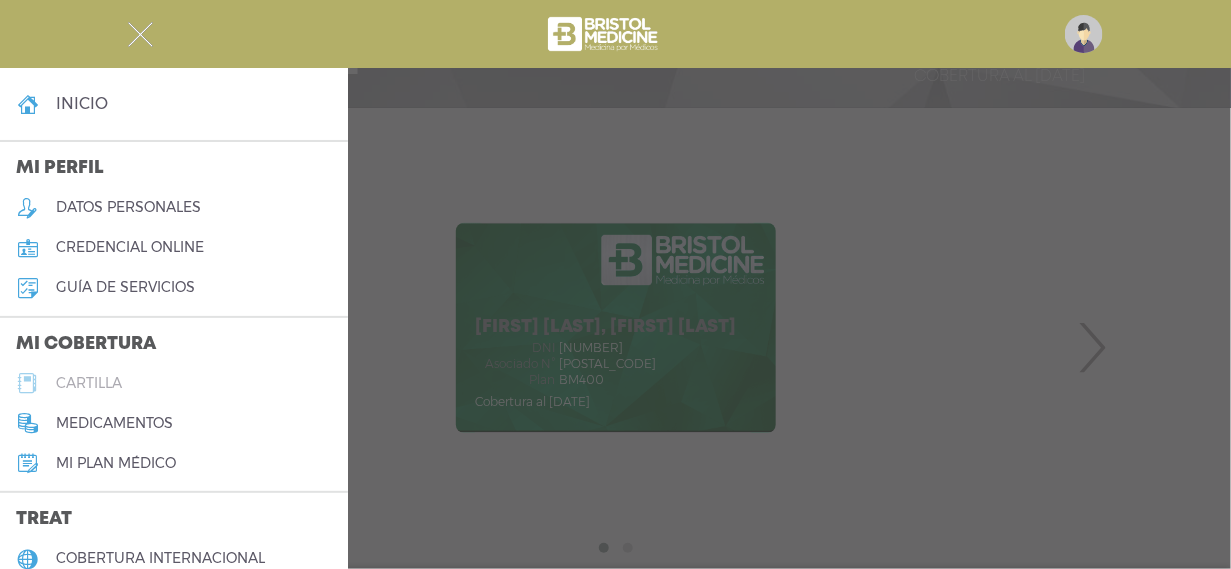 click on "cartilla" at bounding box center [89, 383] 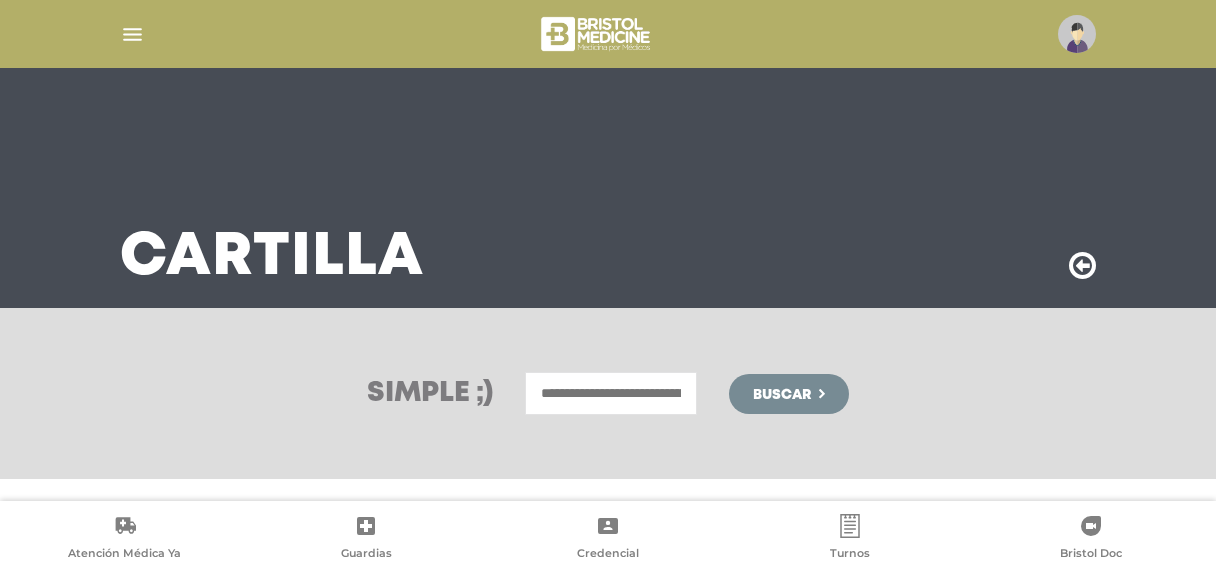 scroll, scrollTop: 0, scrollLeft: 0, axis: both 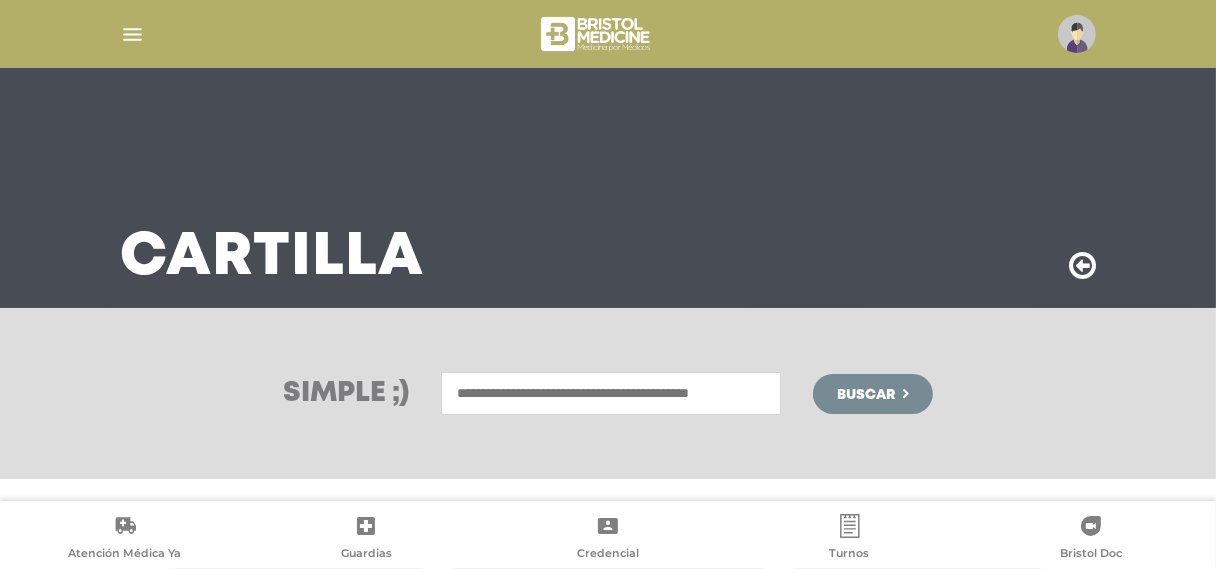 click at bounding box center [611, 393] 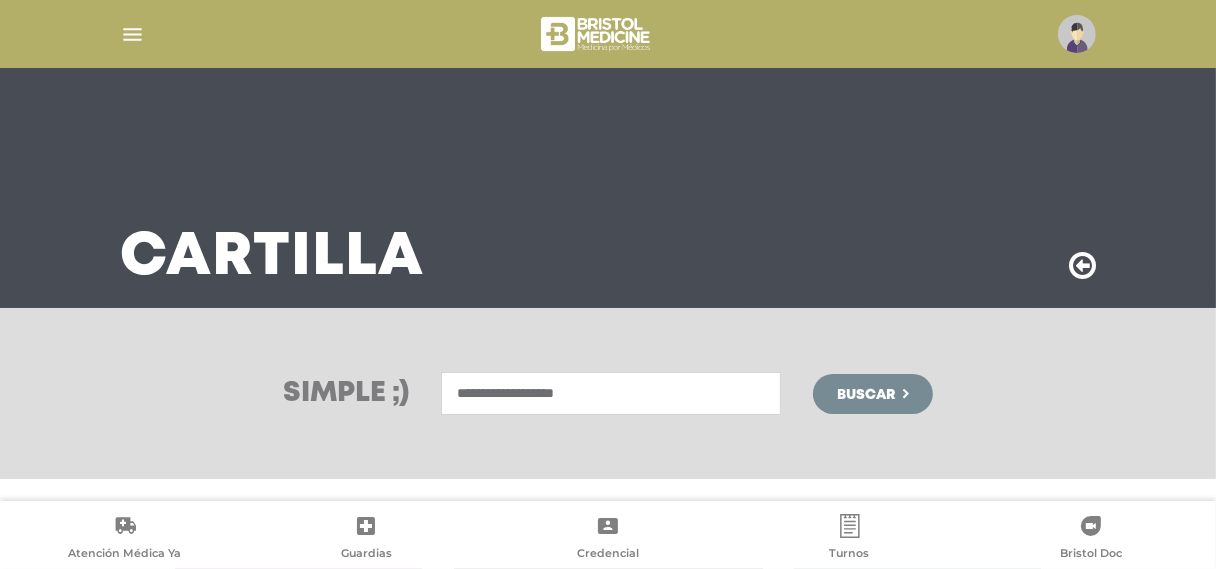 type on "**********" 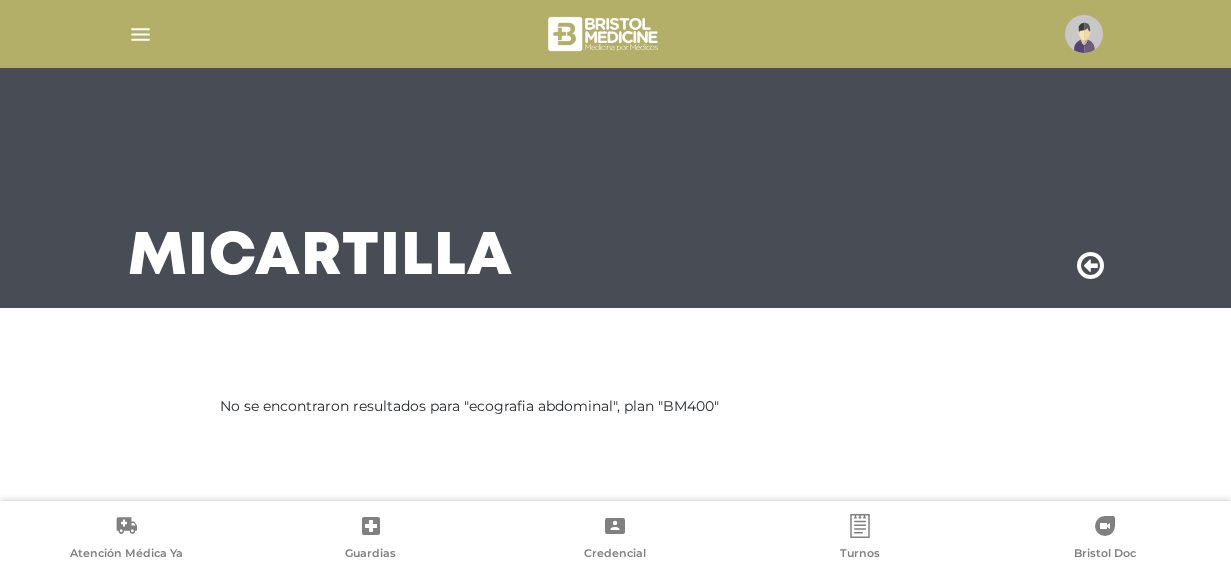 scroll, scrollTop: 0, scrollLeft: 0, axis: both 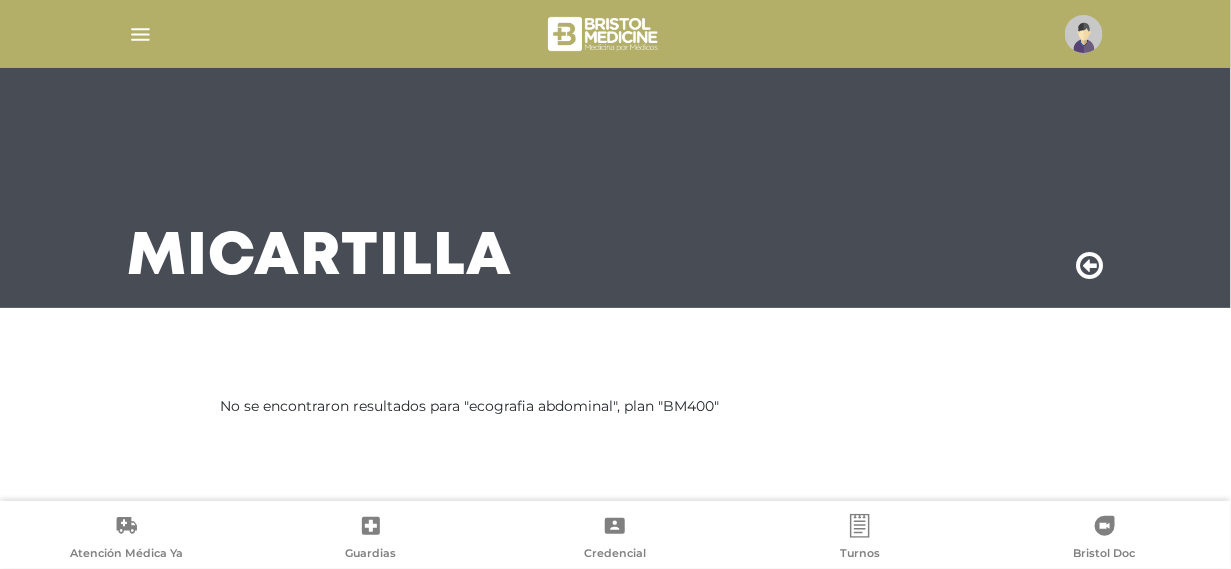 click at bounding box center [1084, 34] 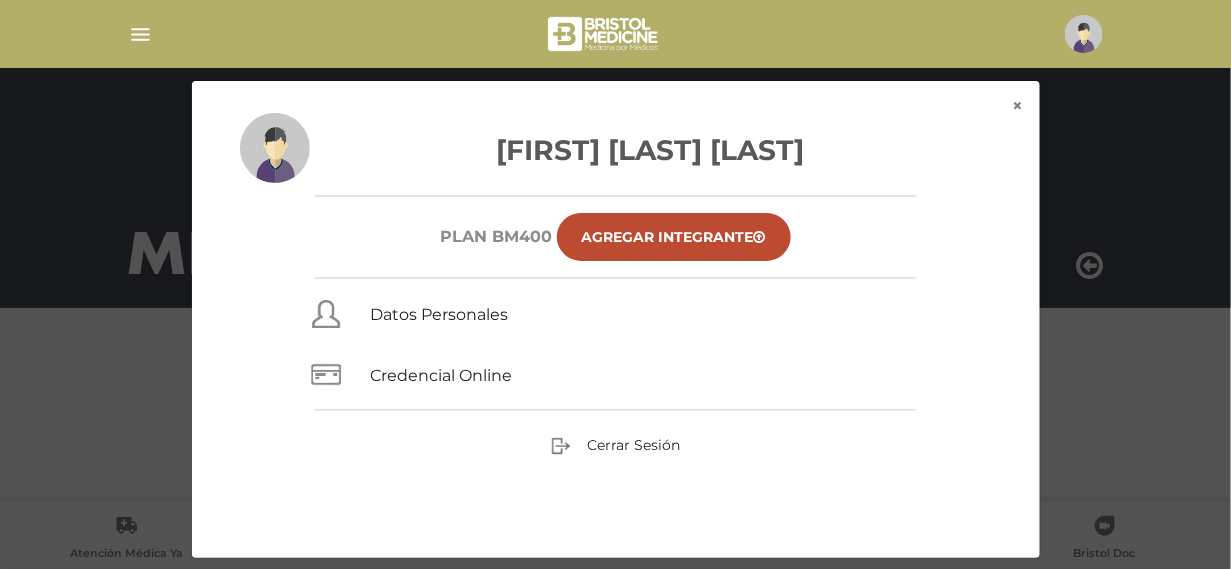 click on "[FIRST] [LAST] [LAST]
Plan BM400
Agregar Integrante
Datos Personales
Credencial Online
Cerrar Sesión" at bounding box center [616, 335] 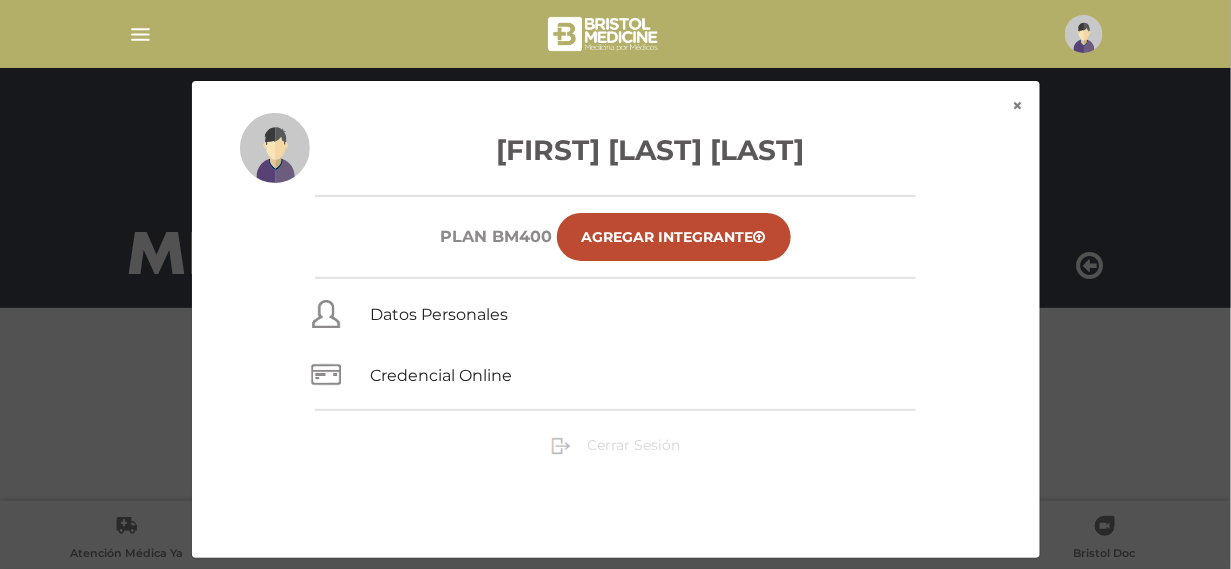 click on "Cerrar Sesión" at bounding box center [633, 445] 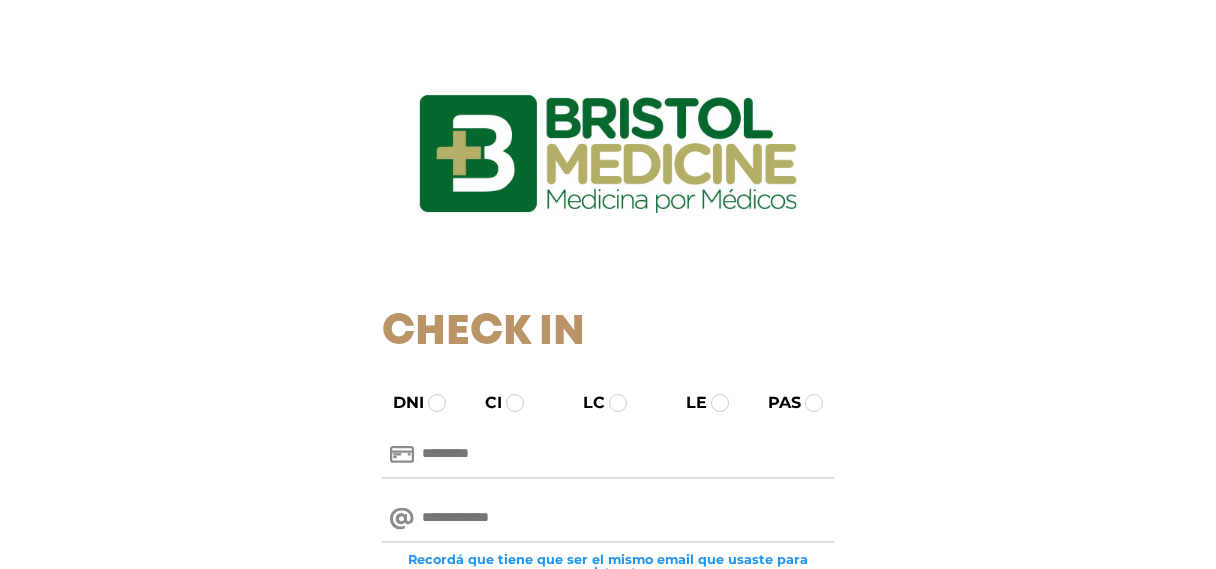 scroll, scrollTop: 0, scrollLeft: 0, axis: both 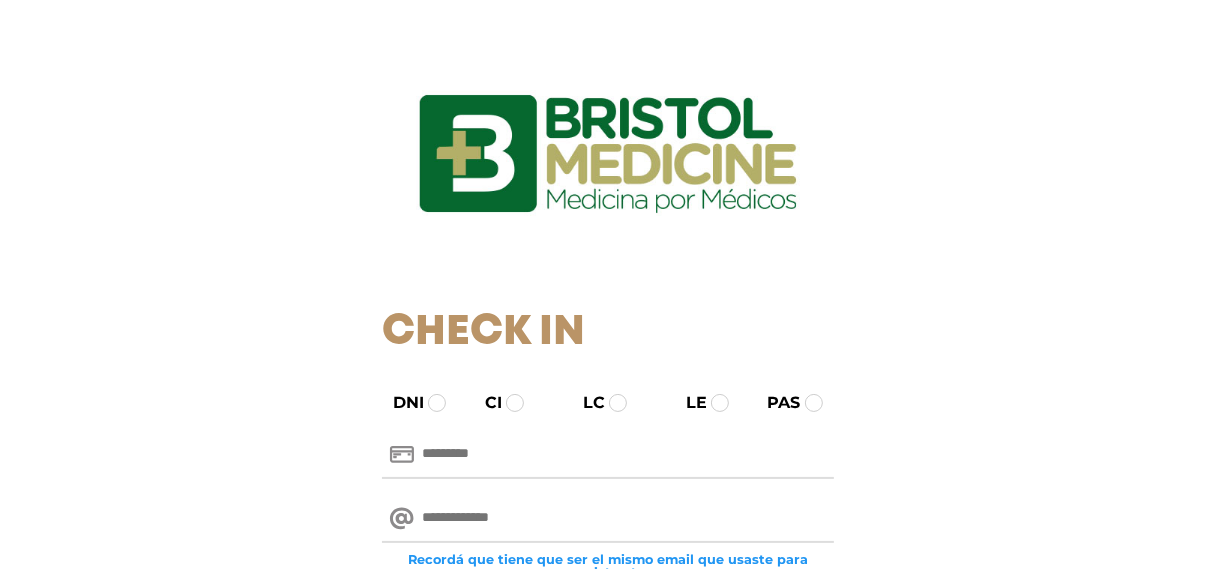 click at bounding box center [607, 519] 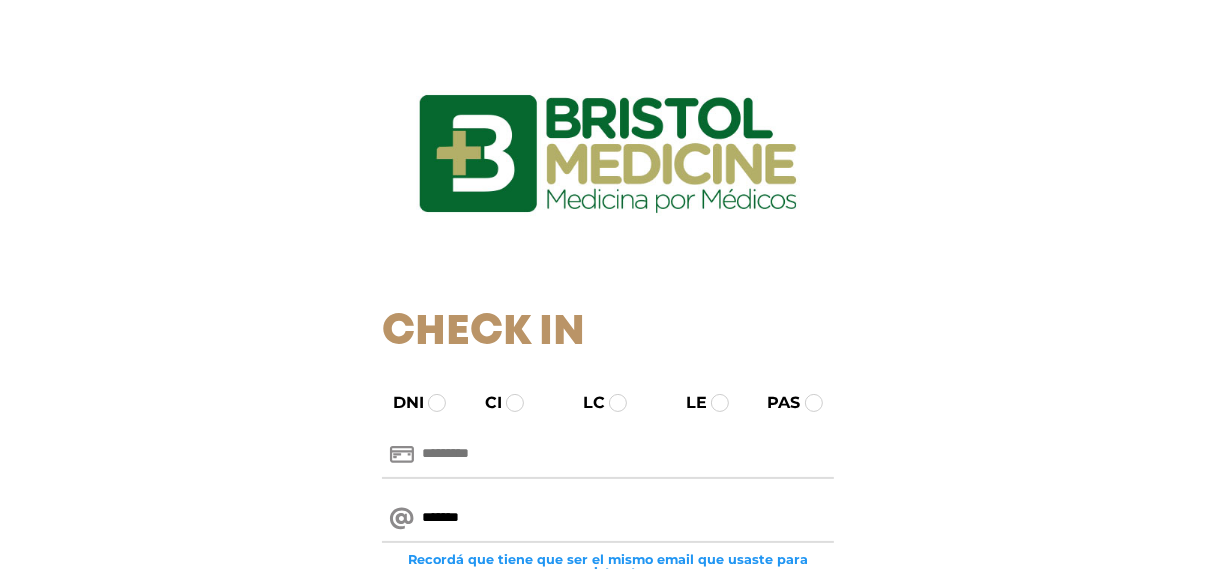 drag, startPoint x: 530, startPoint y: 503, endPoint x: 310, endPoint y: 544, distance: 223.78784 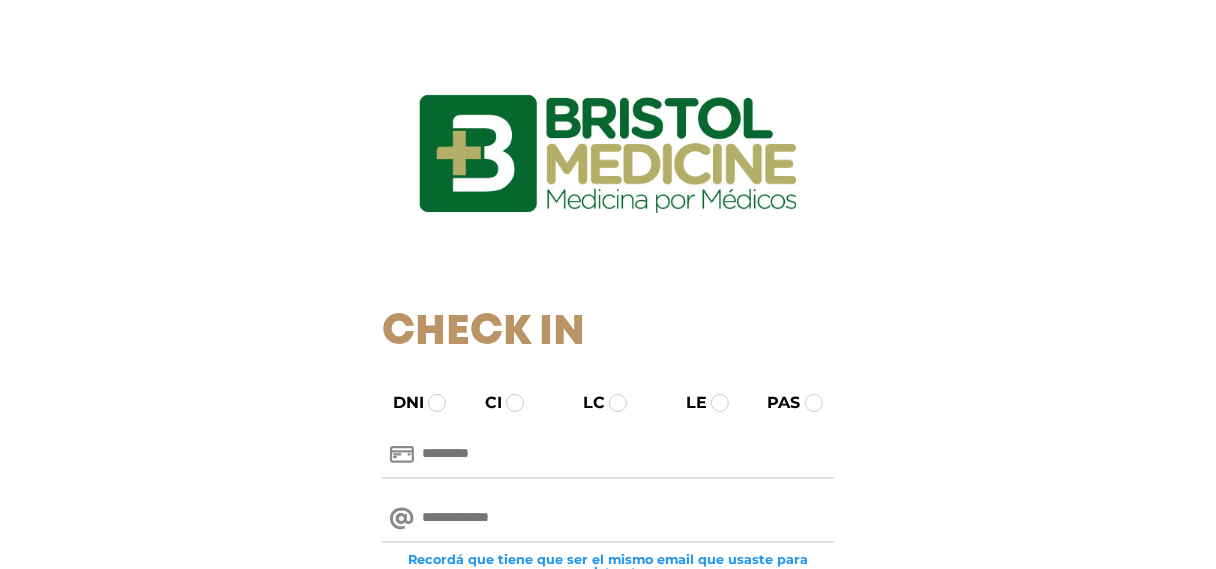 click at bounding box center (607, 455) 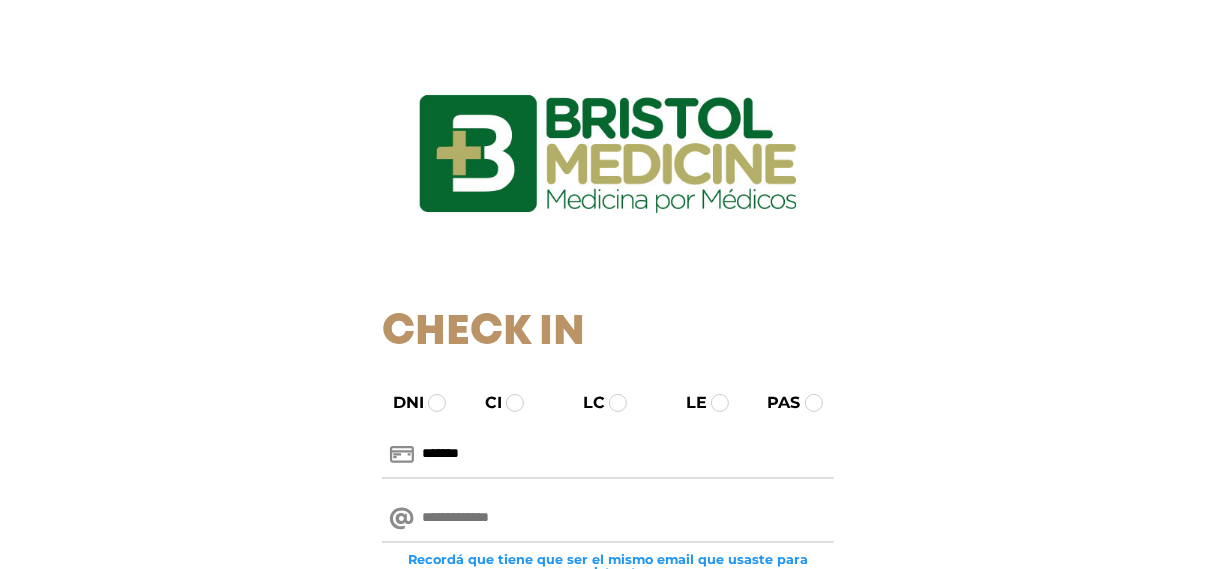 type on "*******" 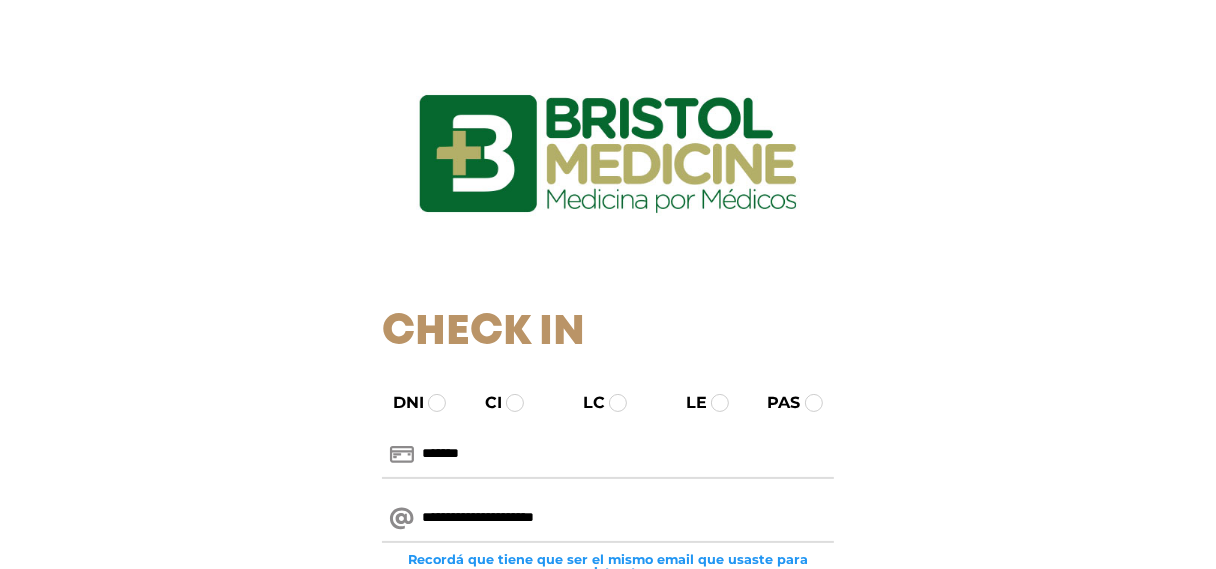 type on "**********" 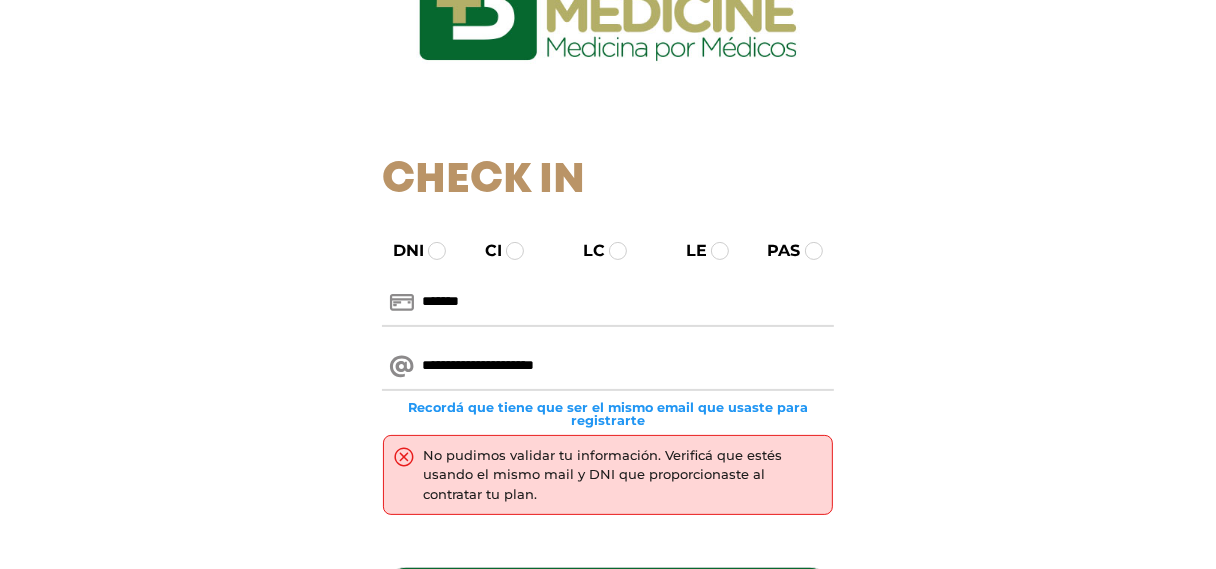 scroll, scrollTop: 200, scrollLeft: 0, axis: vertical 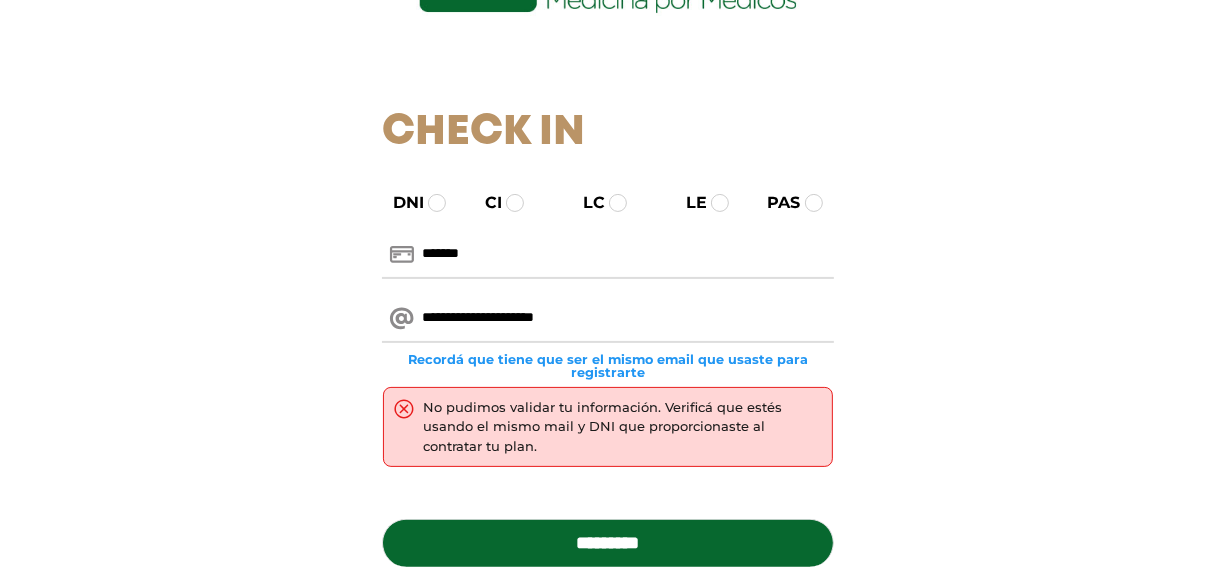 click on "*******" at bounding box center [607, 255] 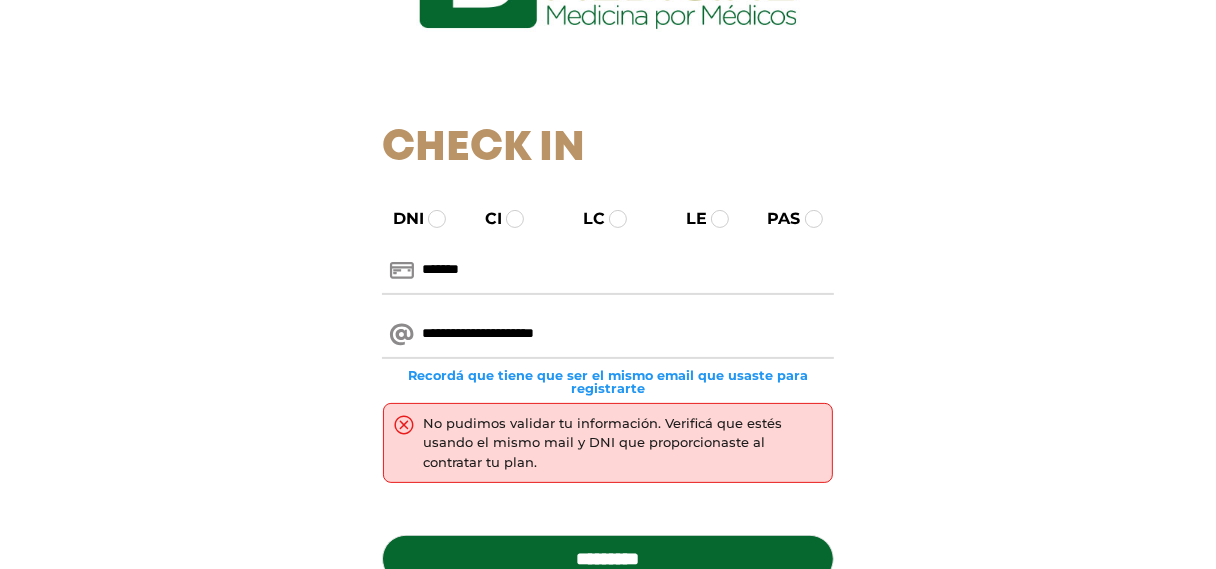 scroll, scrollTop: 200, scrollLeft: 0, axis: vertical 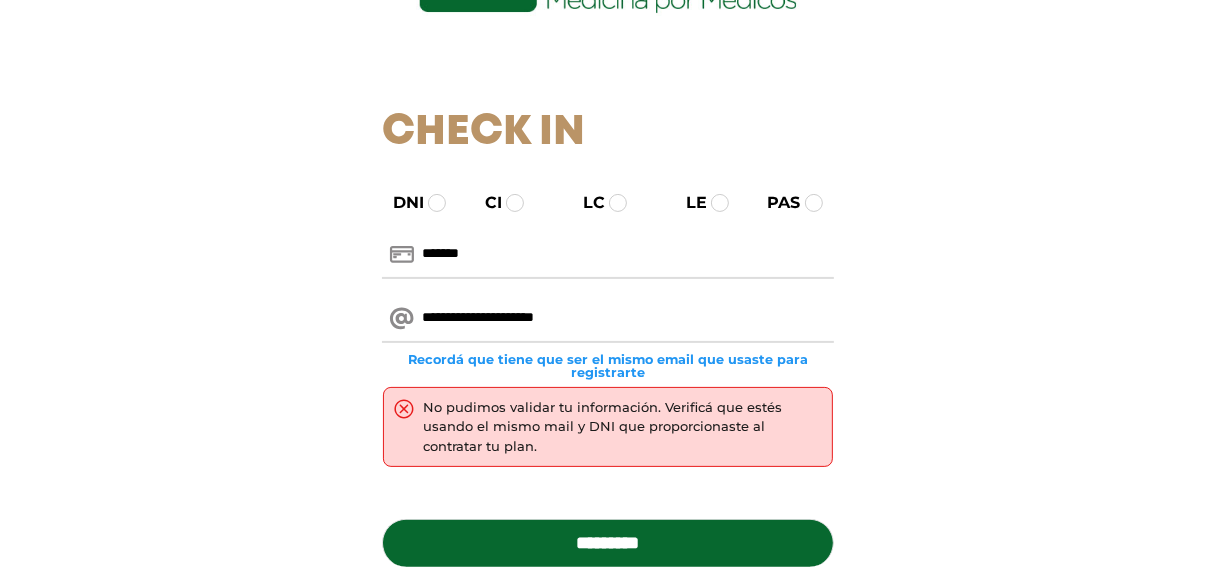 drag, startPoint x: 892, startPoint y: 87, endPoint x: 880, endPoint y: 87, distance: 12 